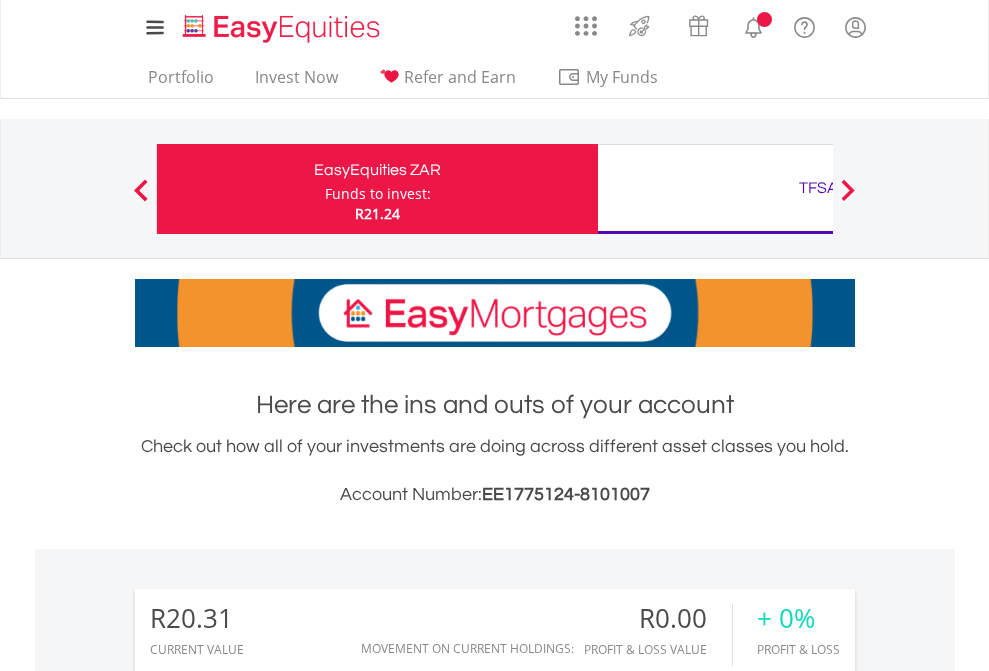 scroll, scrollTop: 0, scrollLeft: 0, axis: both 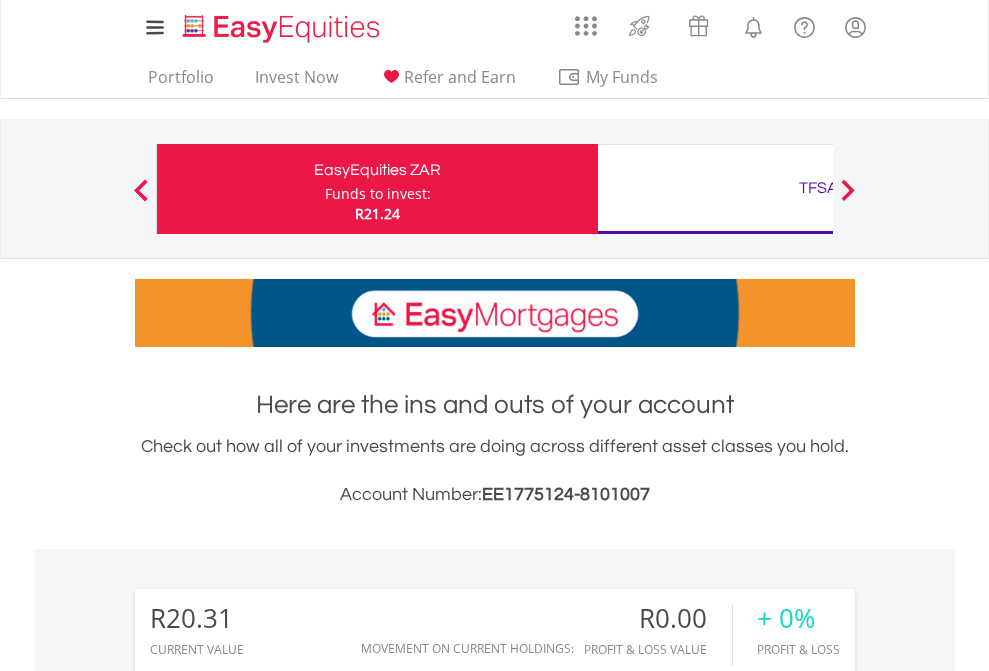 click on "Funds to invest:" at bounding box center (378, 194) 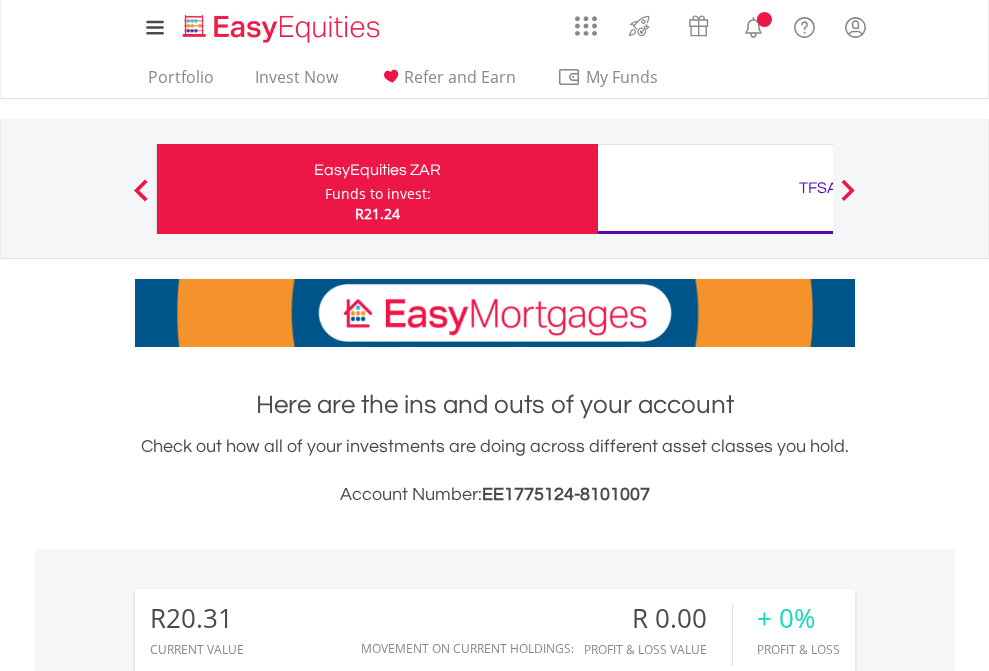 scroll, scrollTop: 0, scrollLeft: 0, axis: both 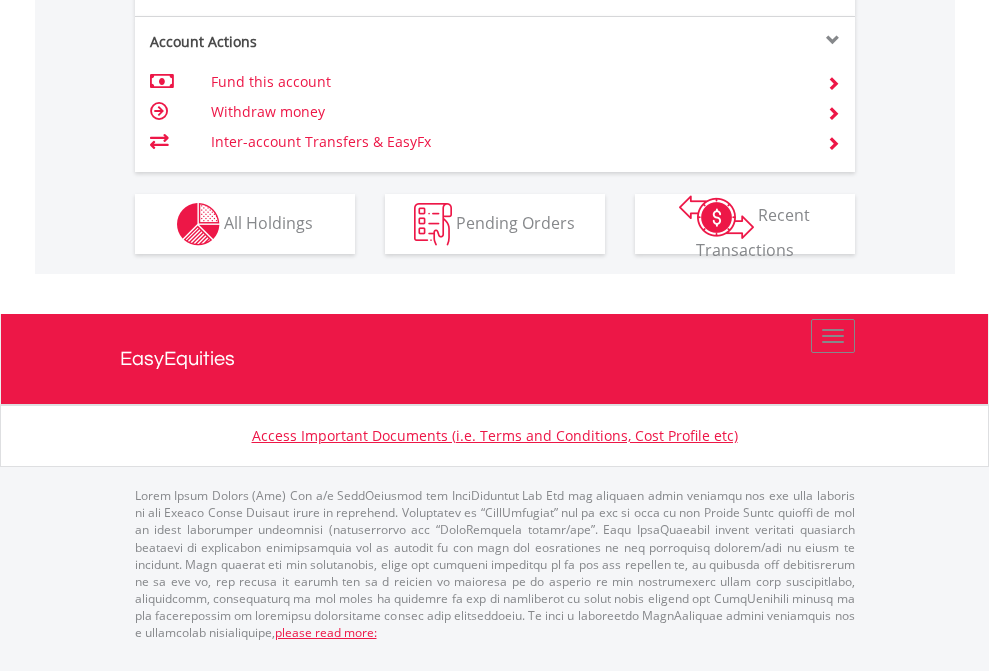 click on "Investment types" at bounding box center [706, -337] 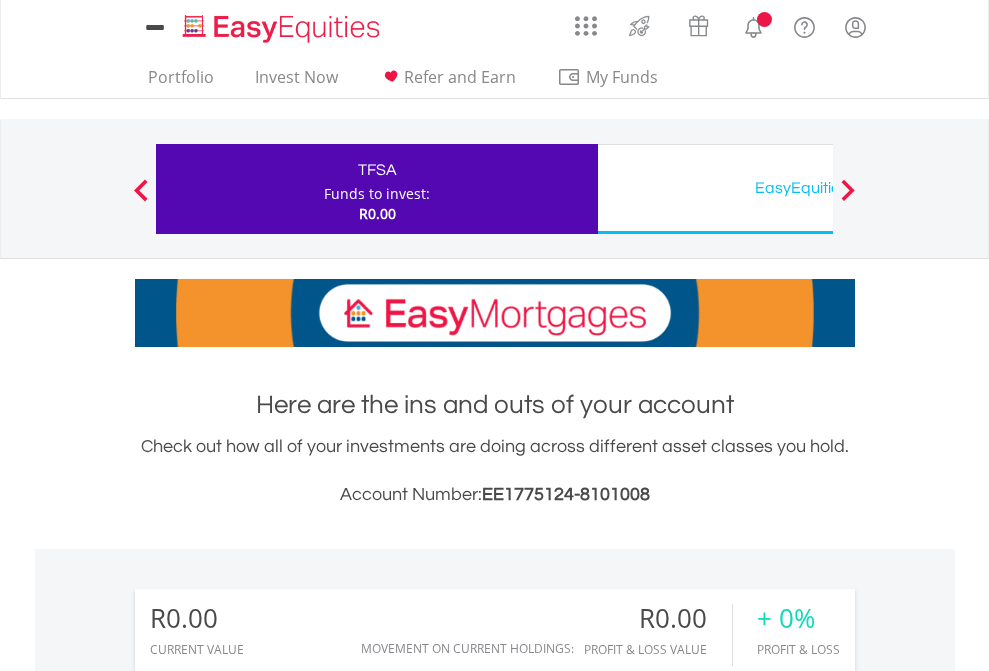 scroll, scrollTop: 0, scrollLeft: 0, axis: both 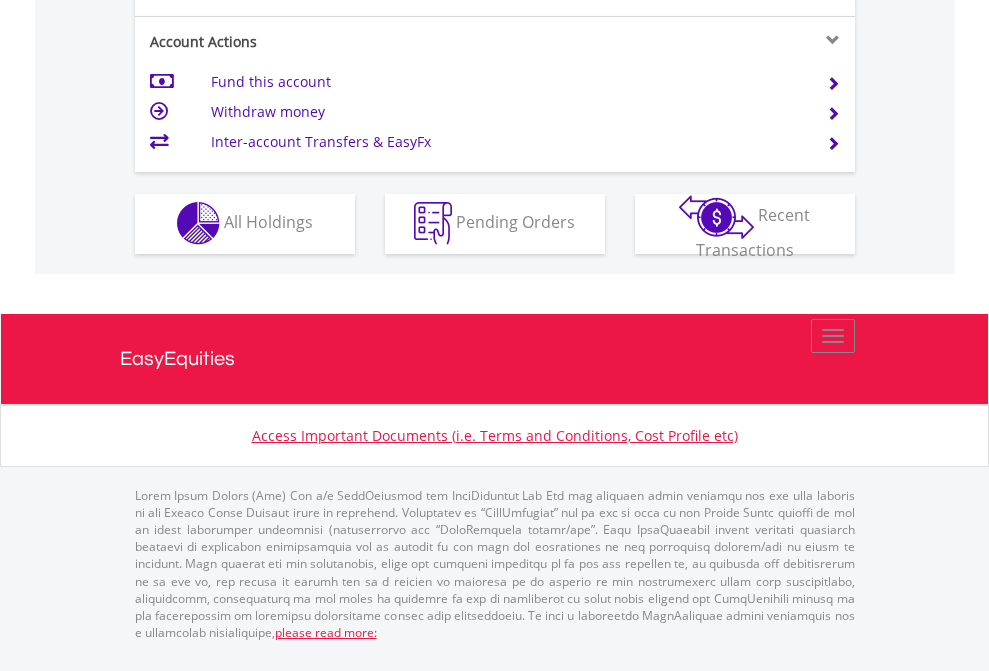 click on "Investment types" at bounding box center [706, -353] 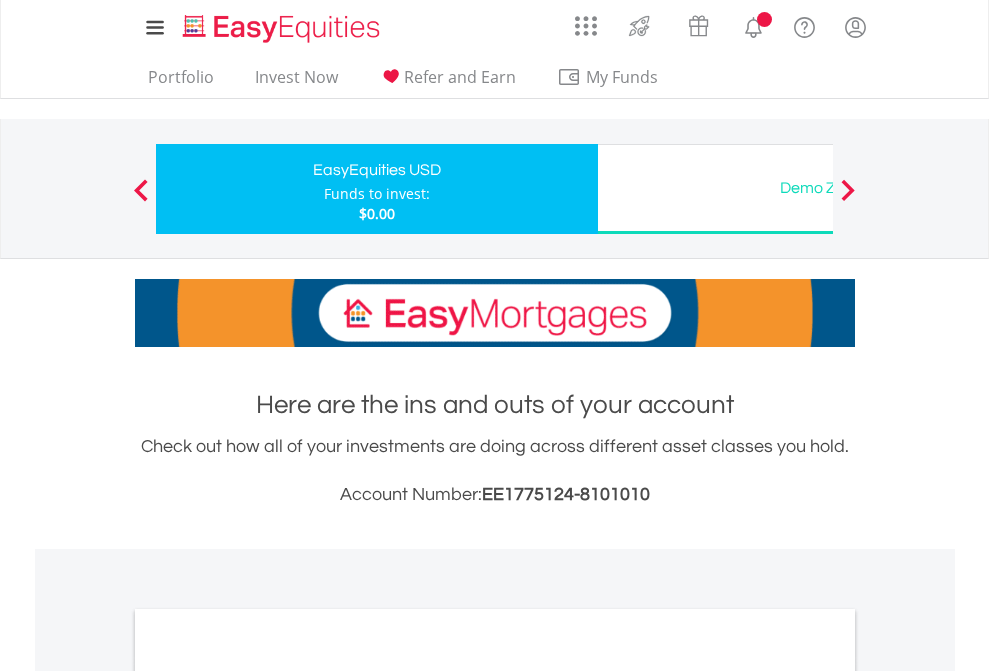 scroll, scrollTop: 0, scrollLeft: 0, axis: both 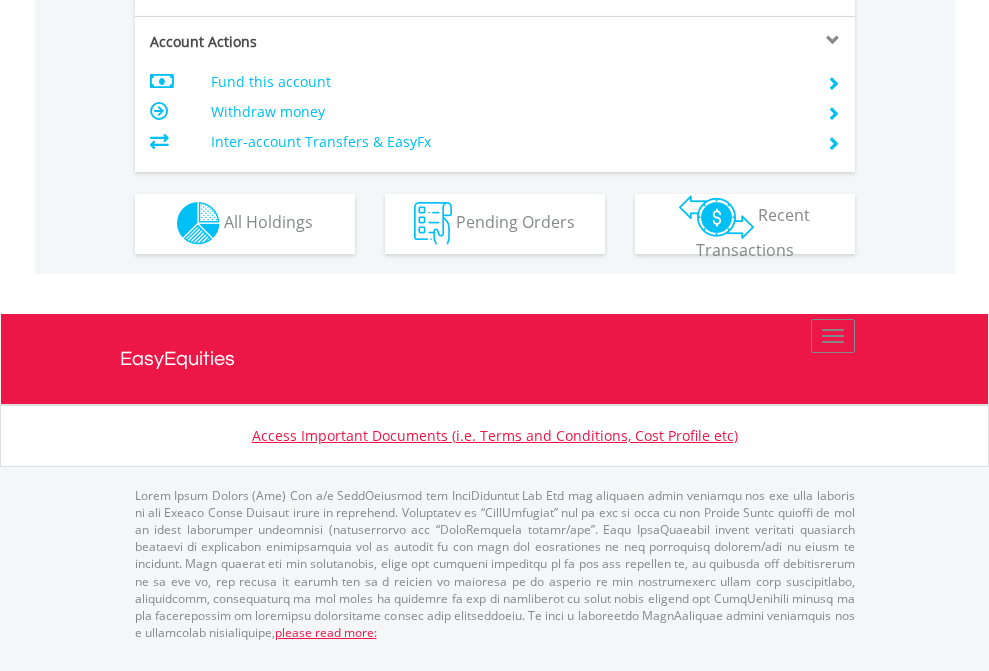 click on "Investment types" at bounding box center (706, -353) 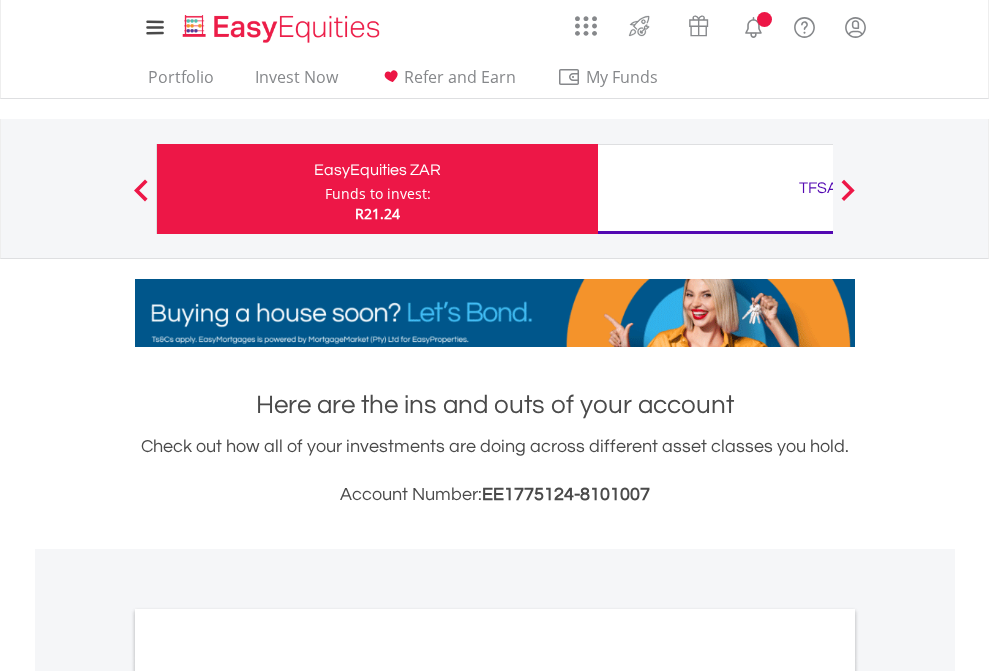 scroll, scrollTop: 0, scrollLeft: 0, axis: both 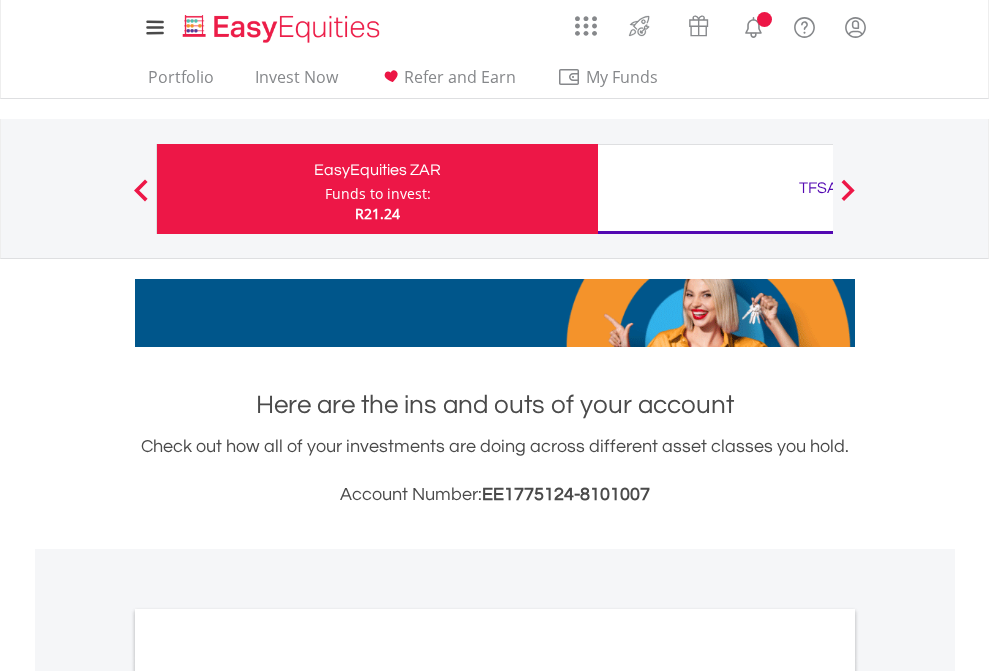 click on "All Holdings" at bounding box center (268, 1096) 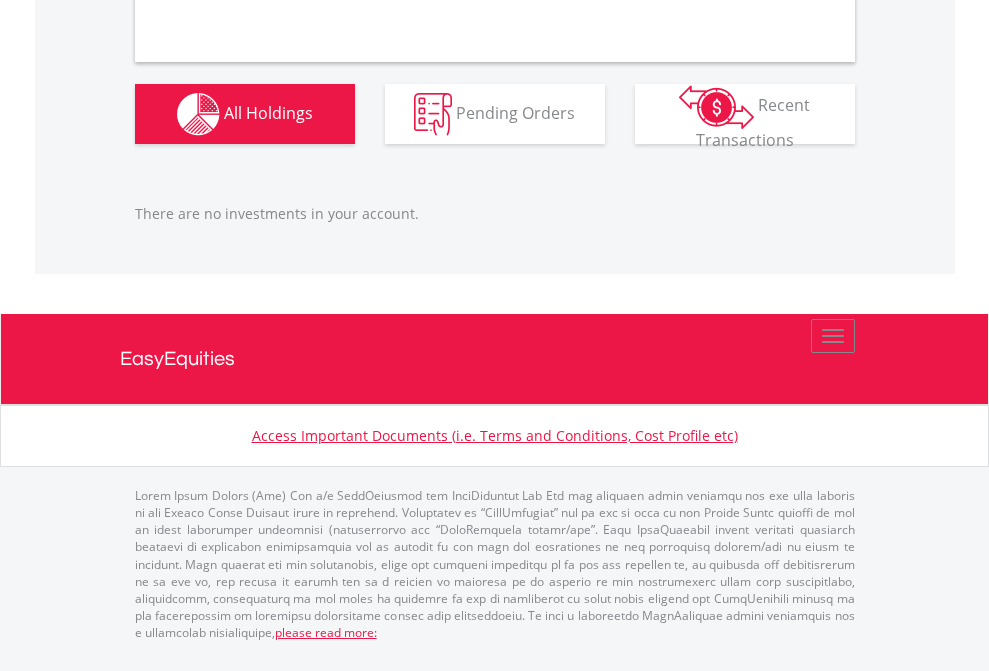 scroll, scrollTop: 2027, scrollLeft: 0, axis: vertical 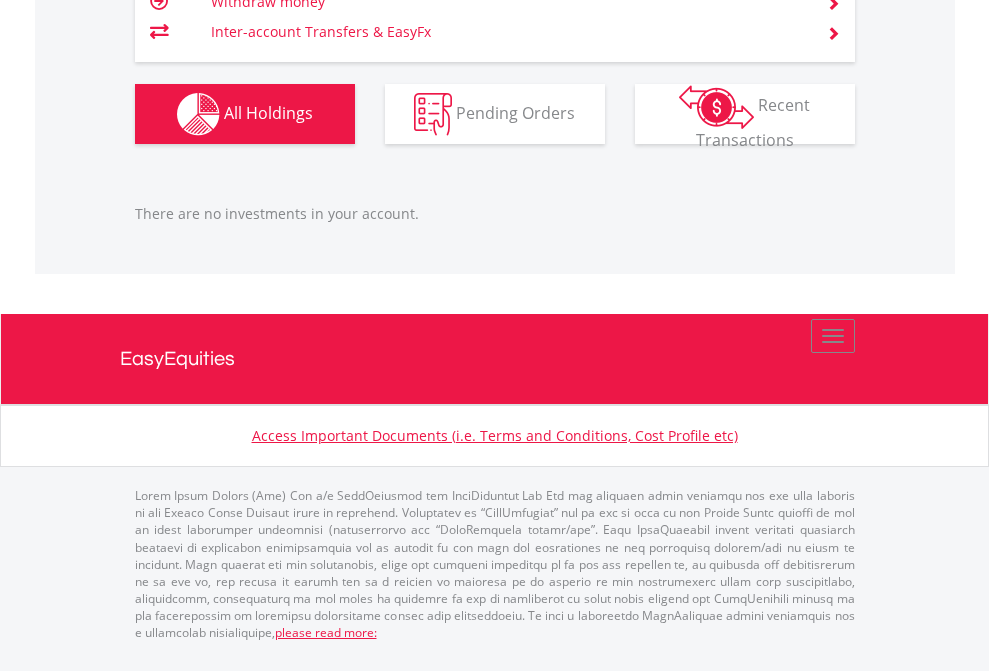 click on "TFSA" at bounding box center (818, -1206) 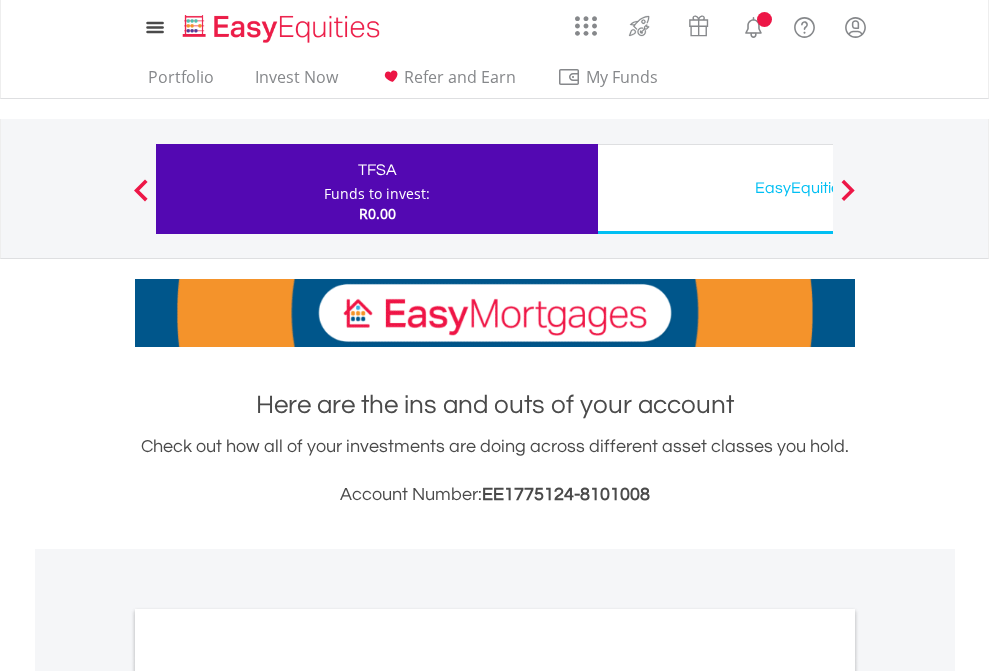 scroll, scrollTop: 0, scrollLeft: 0, axis: both 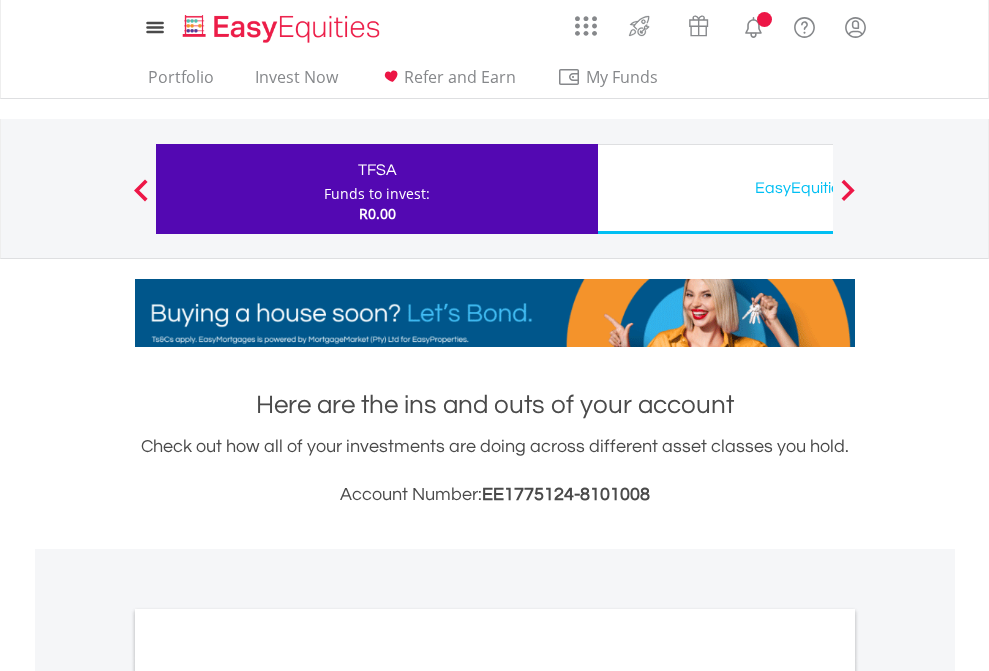 click on "All Holdings" at bounding box center [268, 1096] 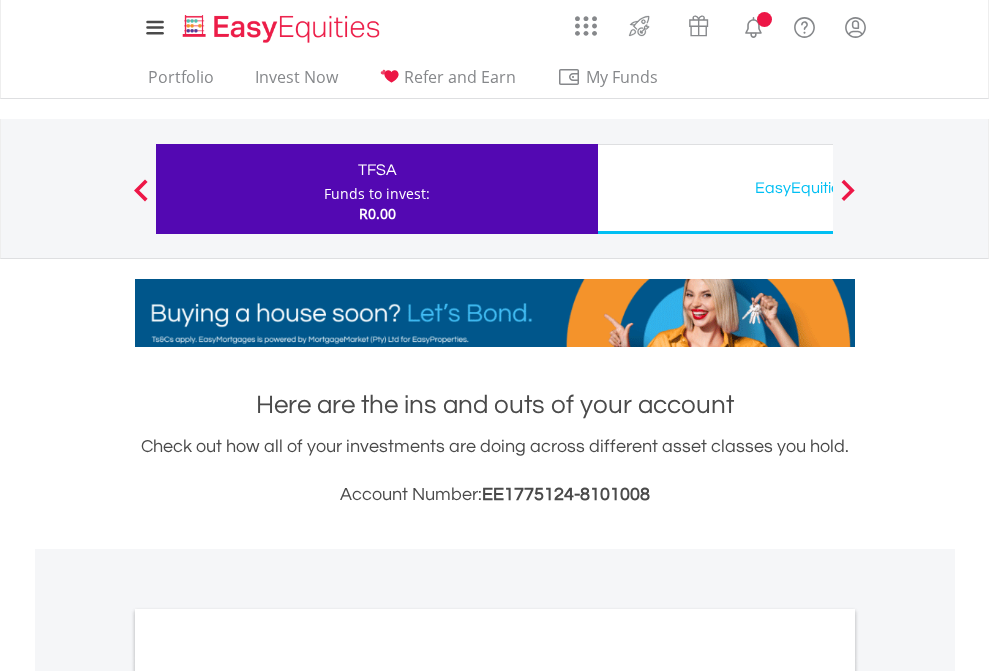 scroll, scrollTop: 1202, scrollLeft: 0, axis: vertical 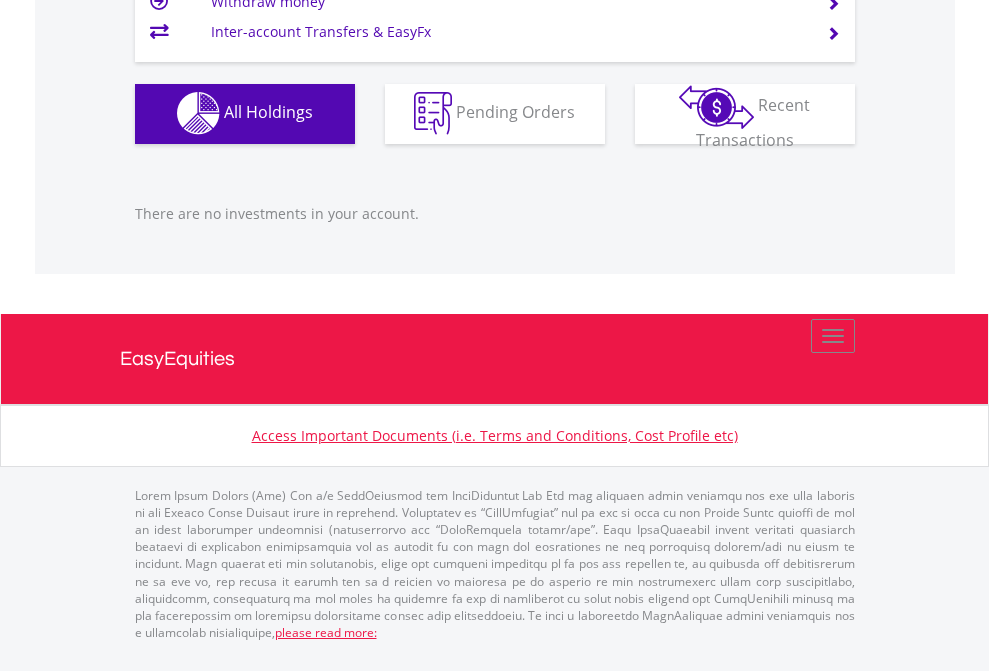 click on "EasyEquities USD" at bounding box center (818, -1142) 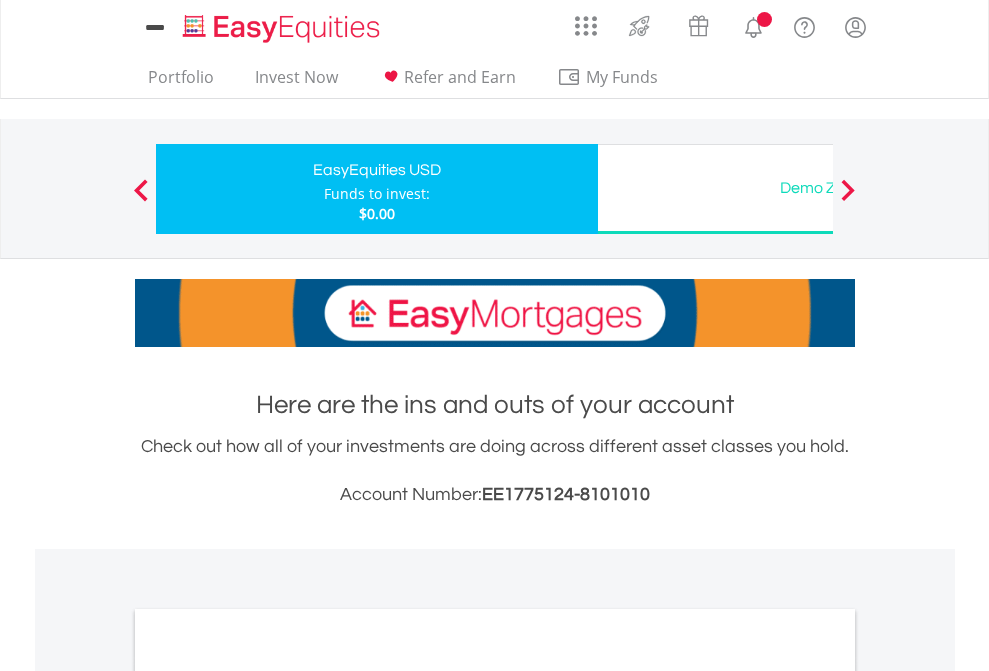 scroll, scrollTop: 0, scrollLeft: 0, axis: both 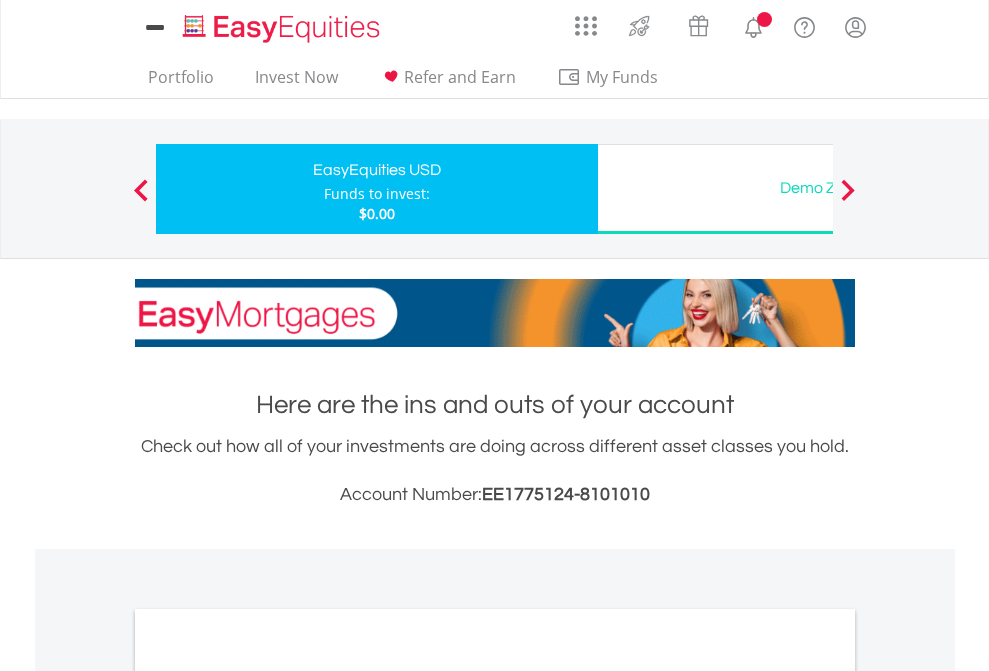 click on "All Holdings" at bounding box center [268, 1096] 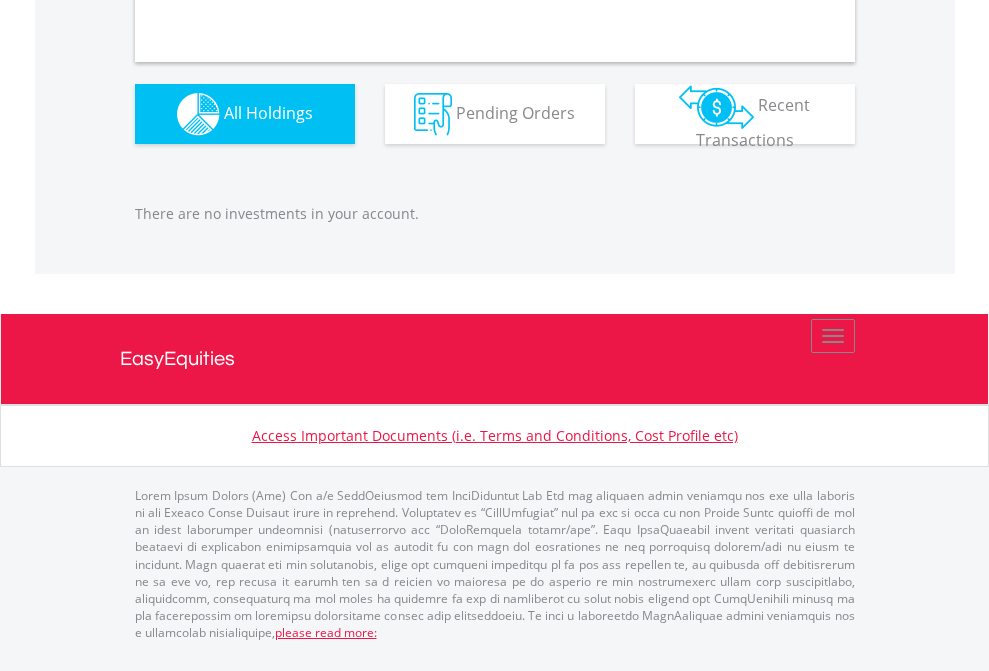 scroll, scrollTop: 1980, scrollLeft: 0, axis: vertical 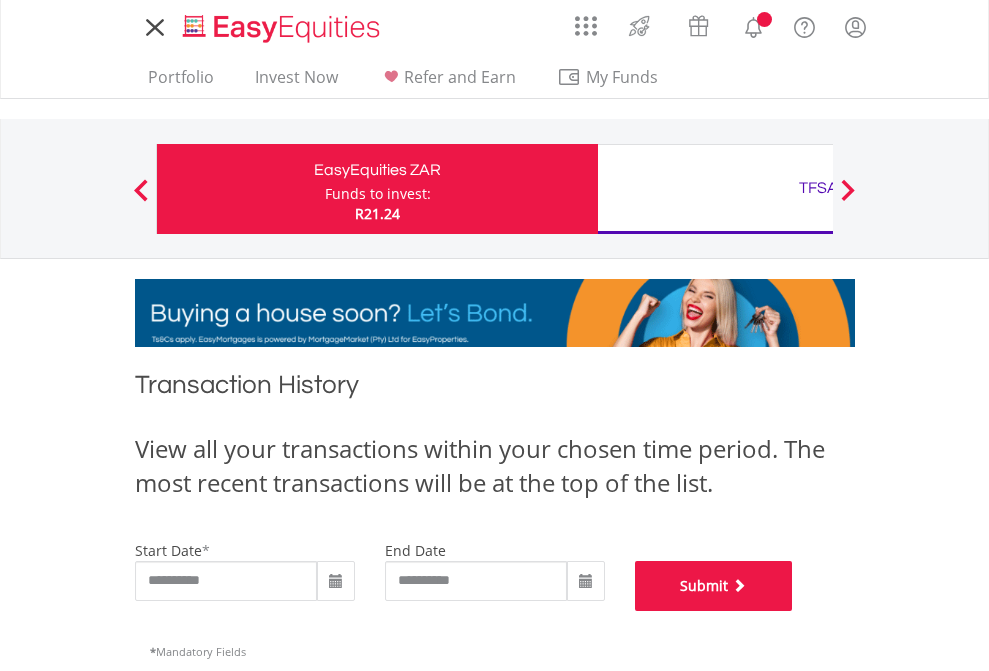 click on "Submit" at bounding box center (714, 586) 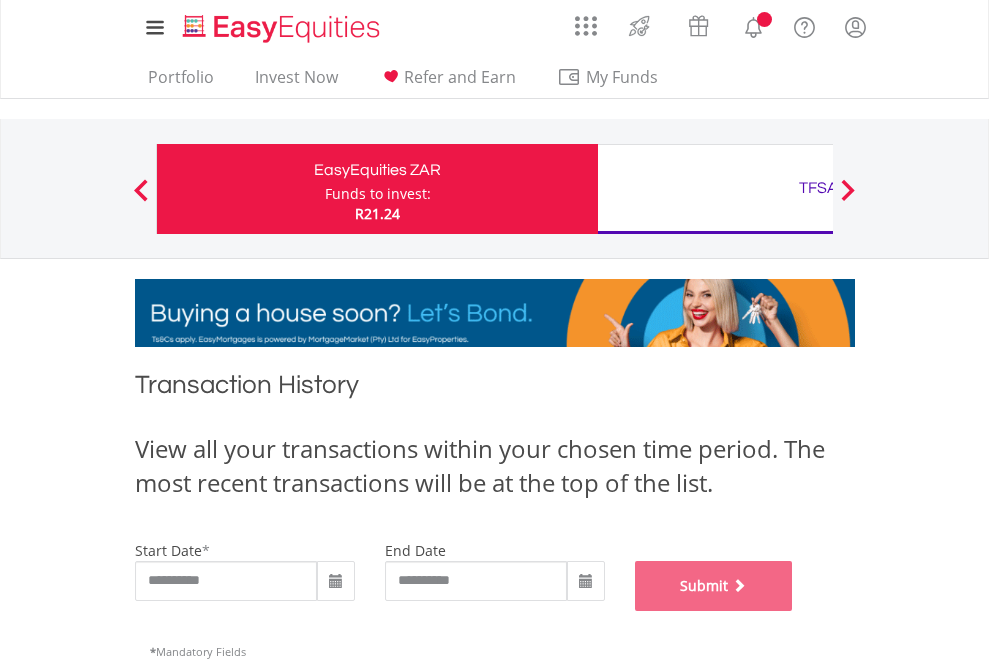scroll, scrollTop: 811, scrollLeft: 0, axis: vertical 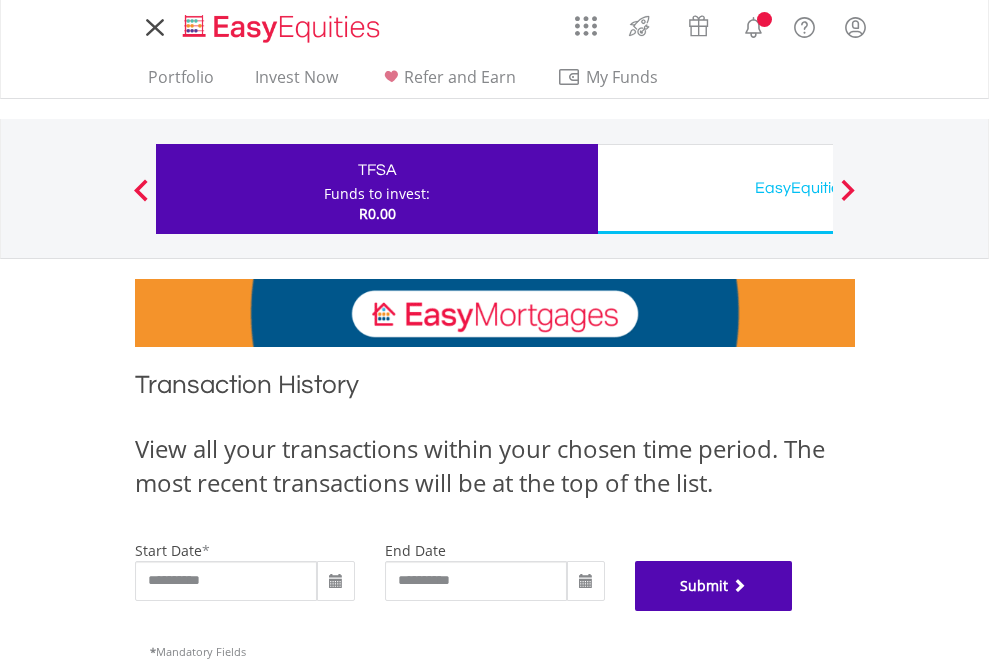 click on "Submit" at bounding box center (714, 586) 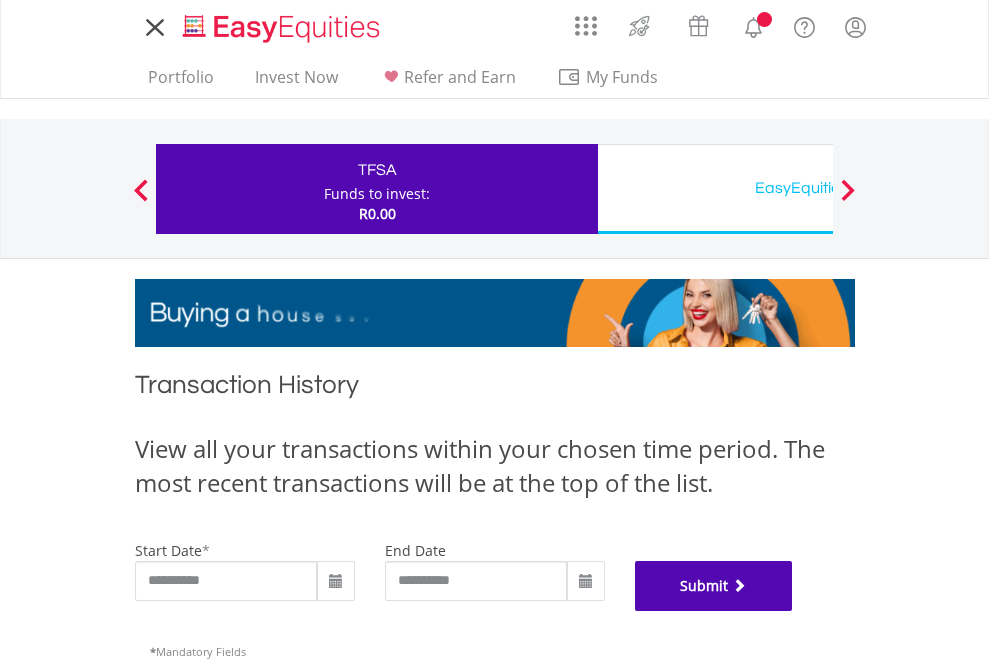 scroll, scrollTop: 811, scrollLeft: 0, axis: vertical 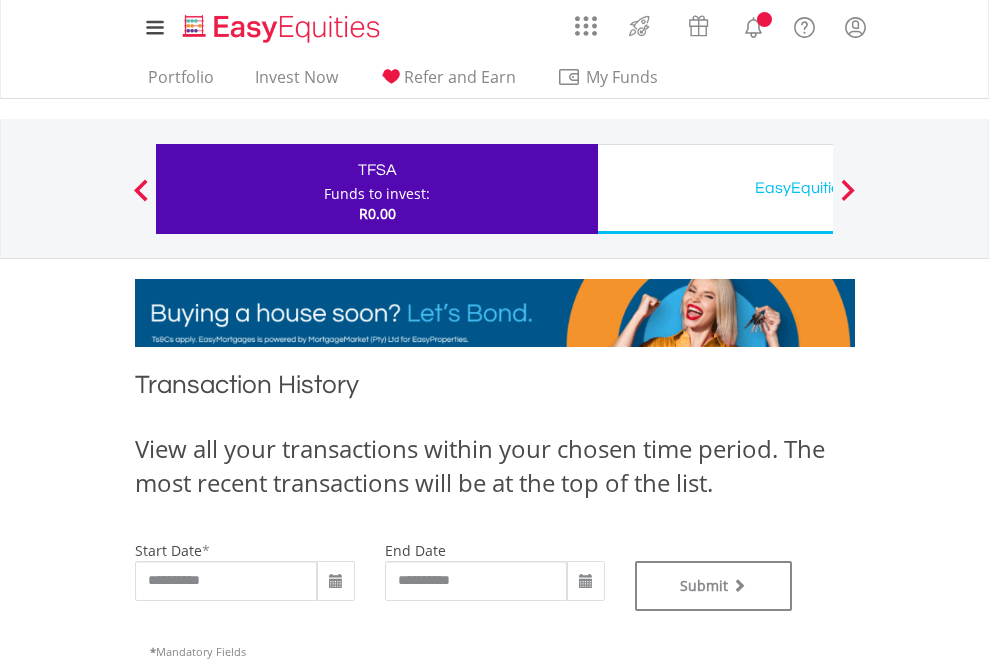 click on "EasyEquities USD" at bounding box center (818, 188) 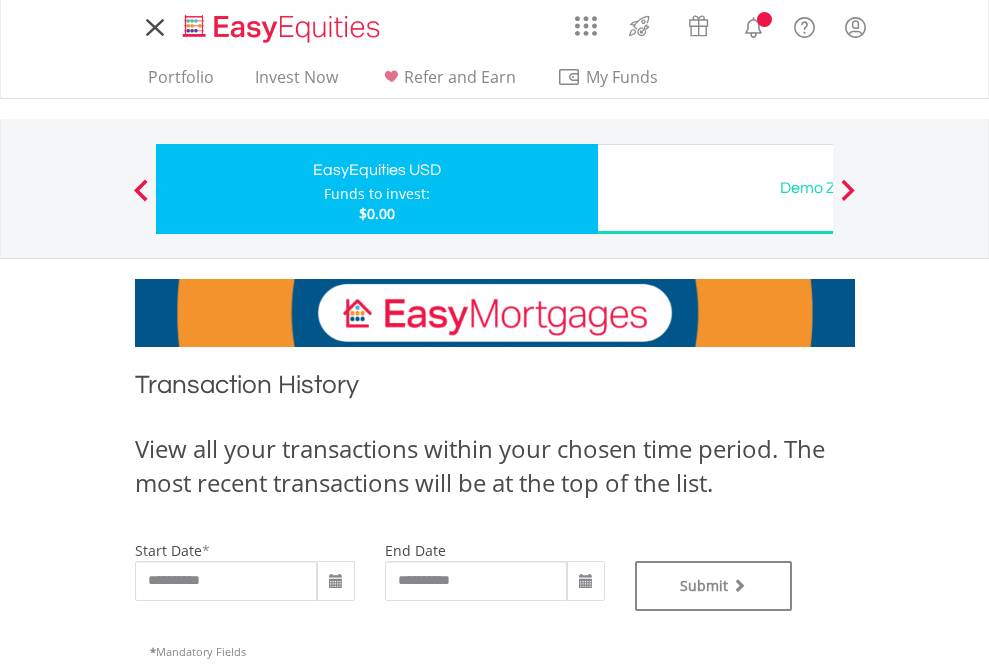 scroll, scrollTop: 0, scrollLeft: 0, axis: both 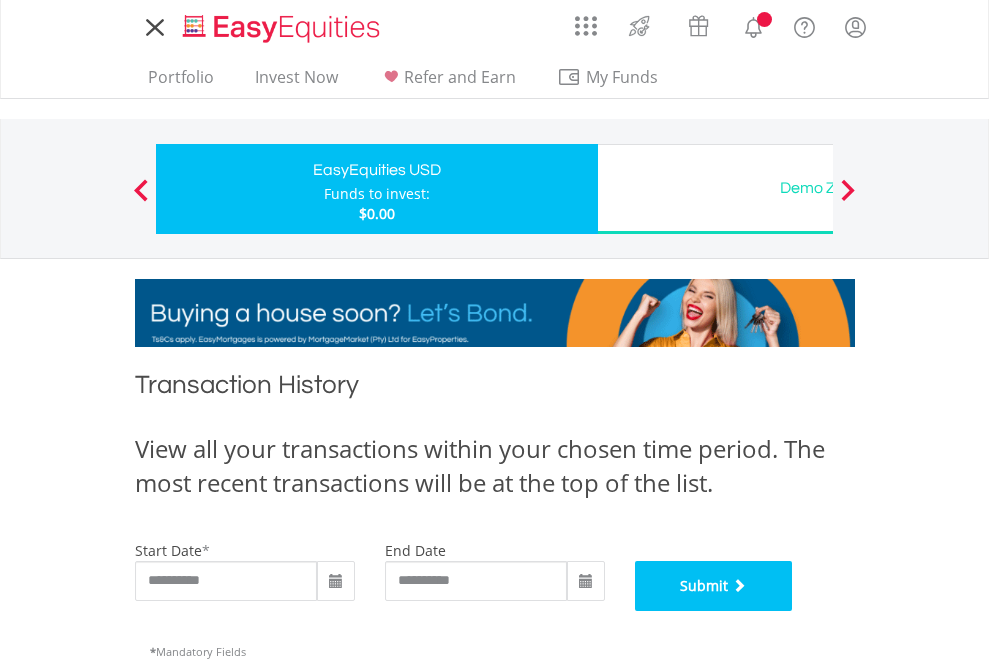click on "Submit" at bounding box center (714, 586) 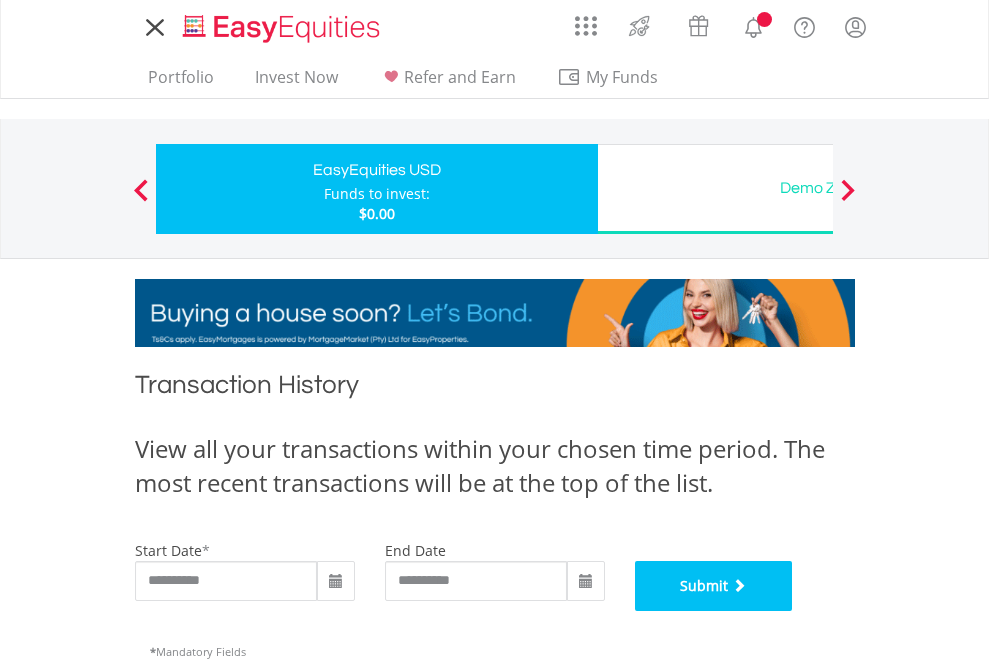 scroll, scrollTop: 811, scrollLeft: 0, axis: vertical 